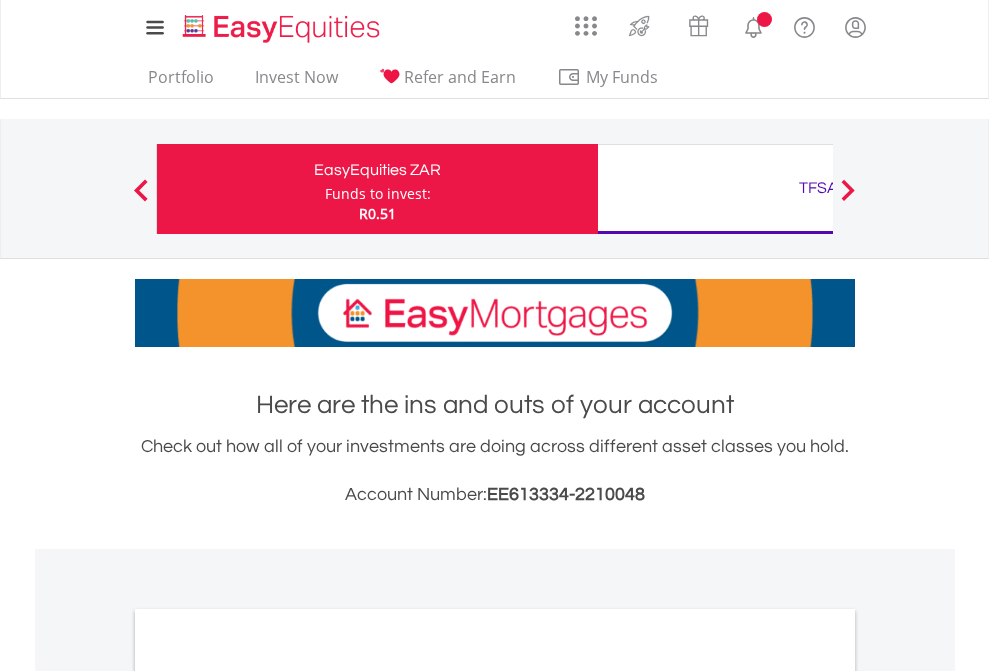 scroll, scrollTop: 0, scrollLeft: 0, axis: both 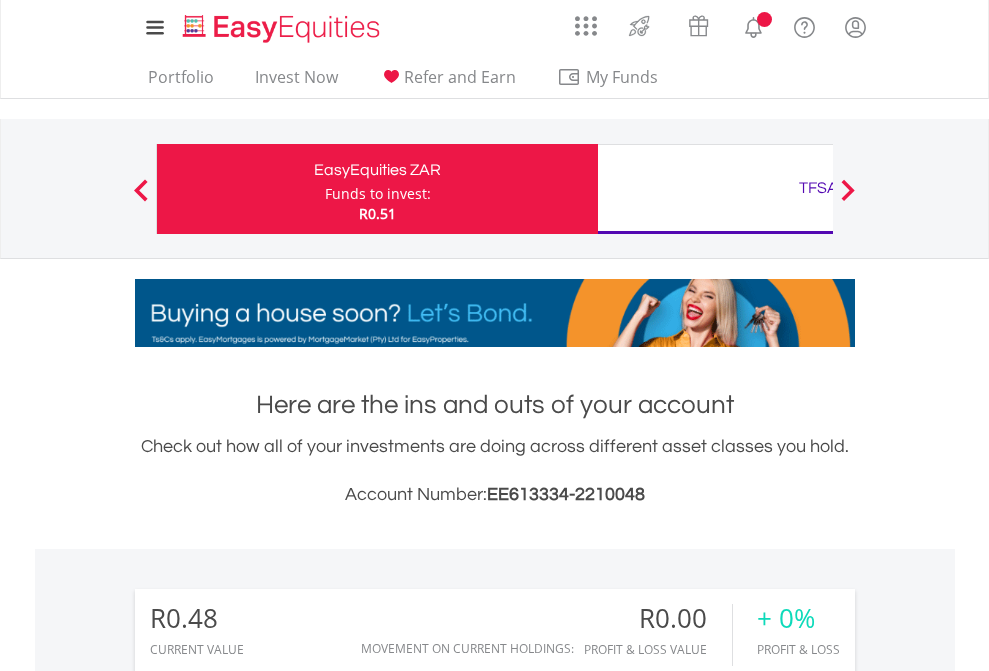 click on "Funds to invest:" at bounding box center (378, 194) 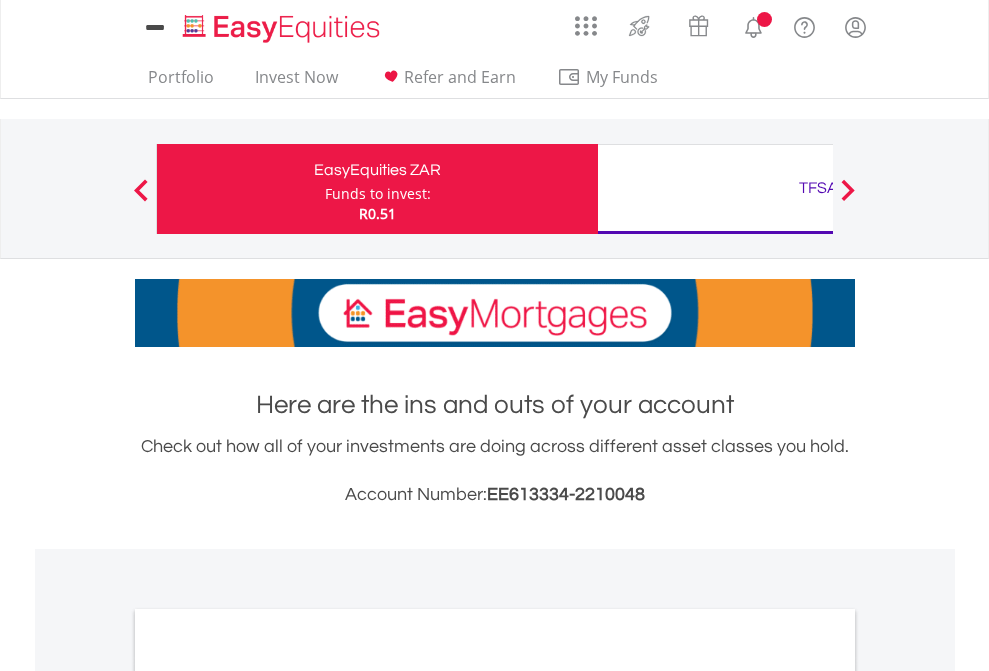 scroll, scrollTop: 0, scrollLeft: 0, axis: both 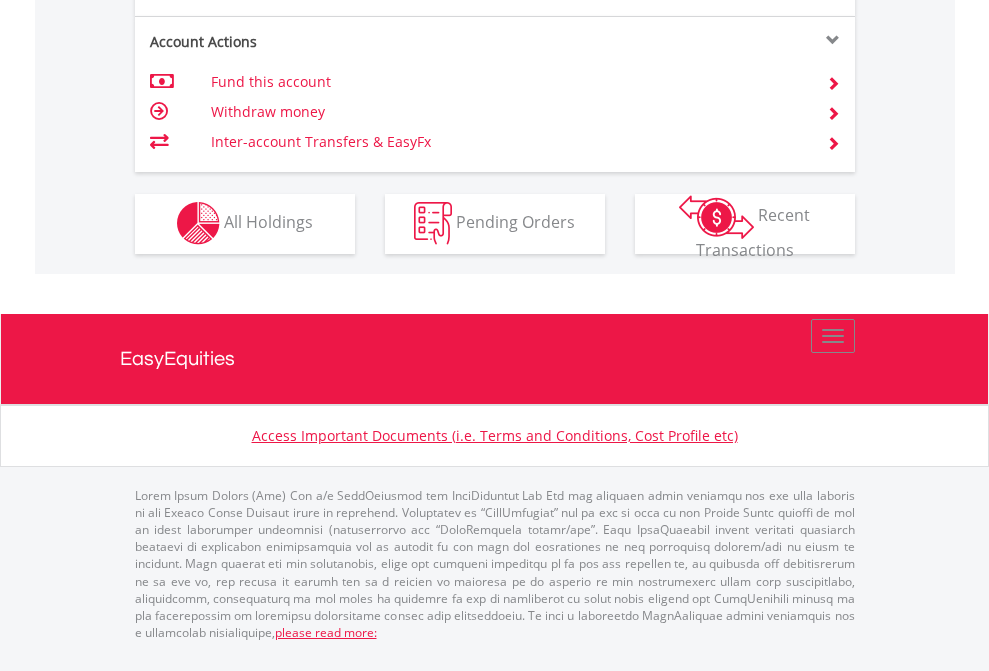 click on "Investment types" at bounding box center [706, -353] 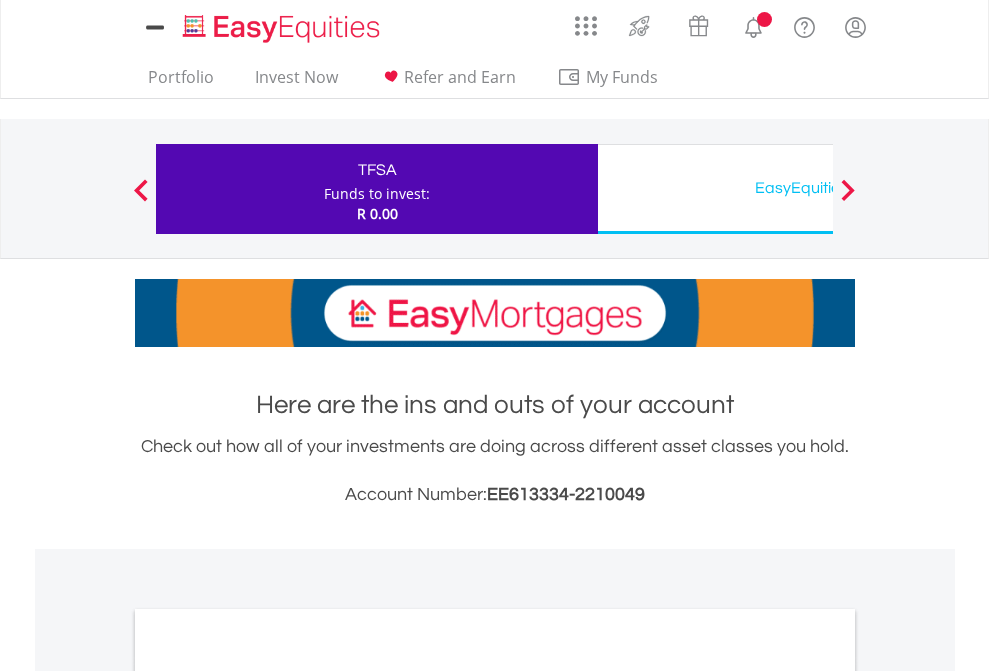 scroll, scrollTop: 0, scrollLeft: 0, axis: both 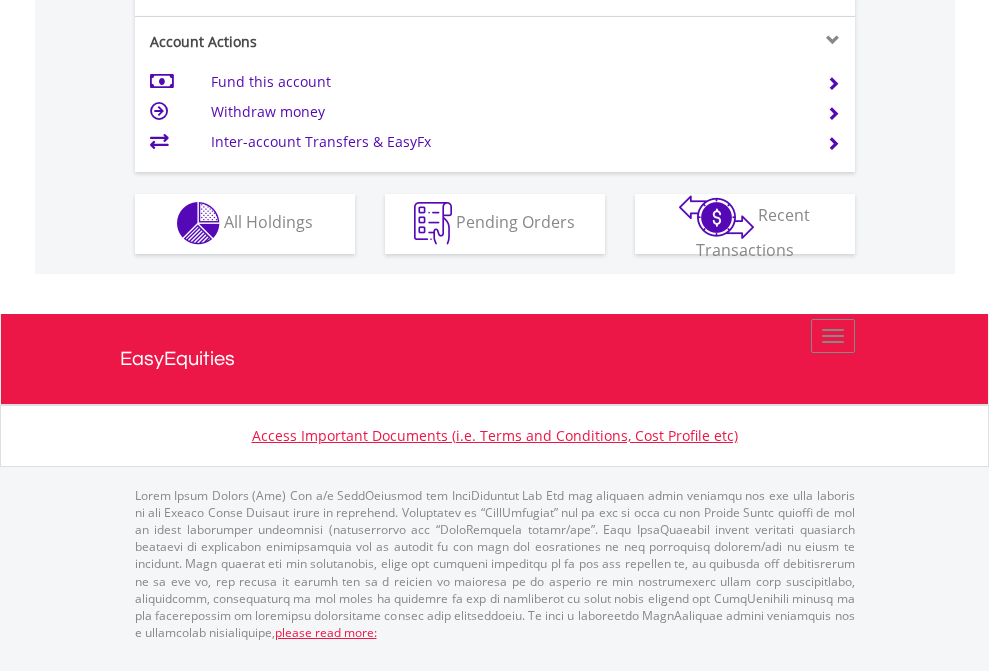 click on "Investment types" at bounding box center (706, -353) 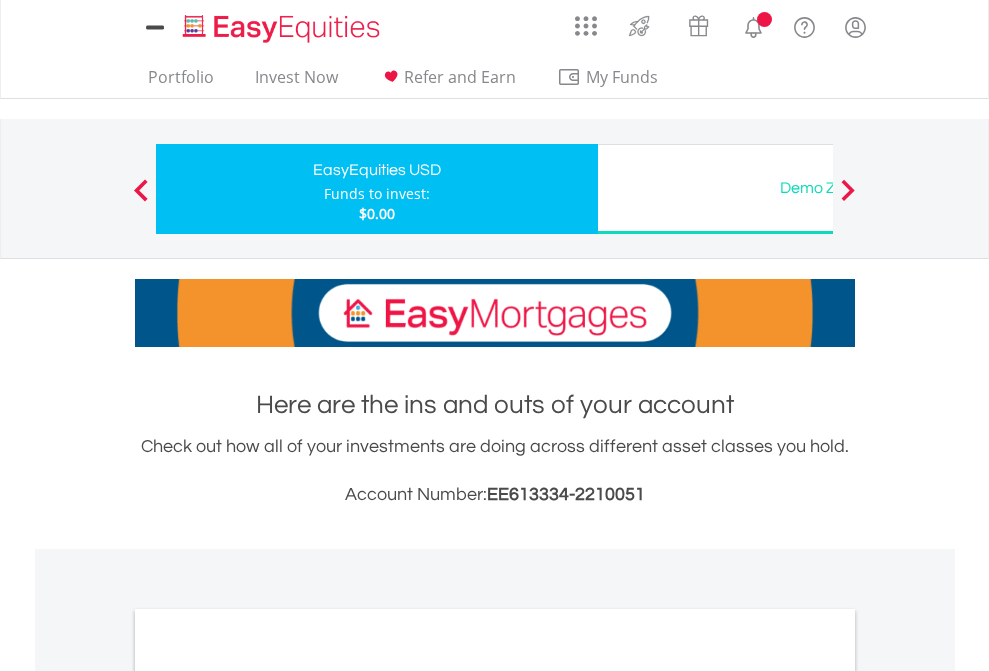 scroll, scrollTop: 0, scrollLeft: 0, axis: both 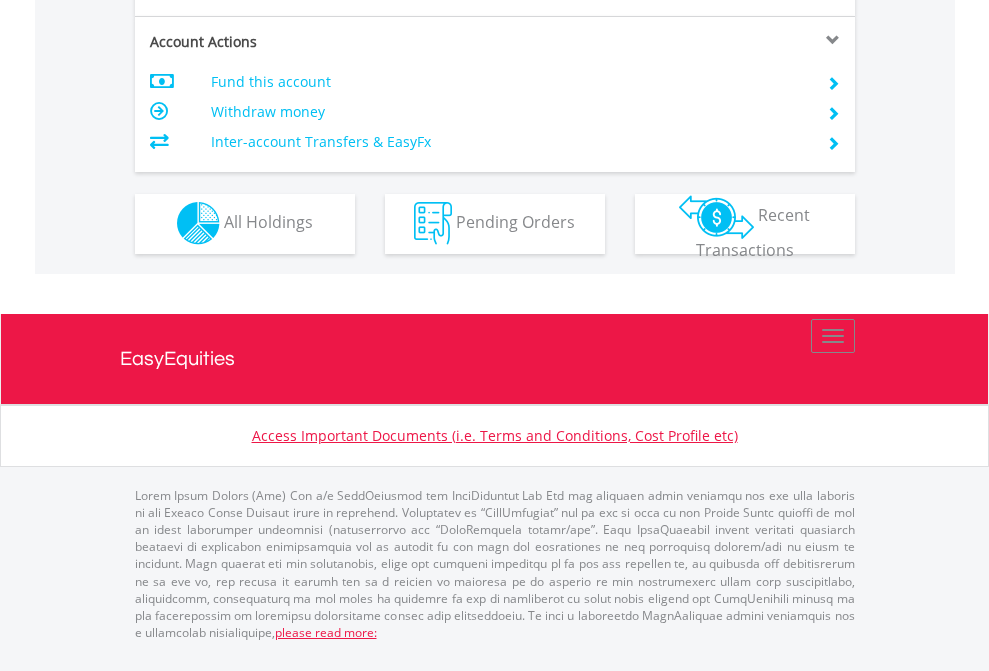 click on "Investment types" at bounding box center (706, -353) 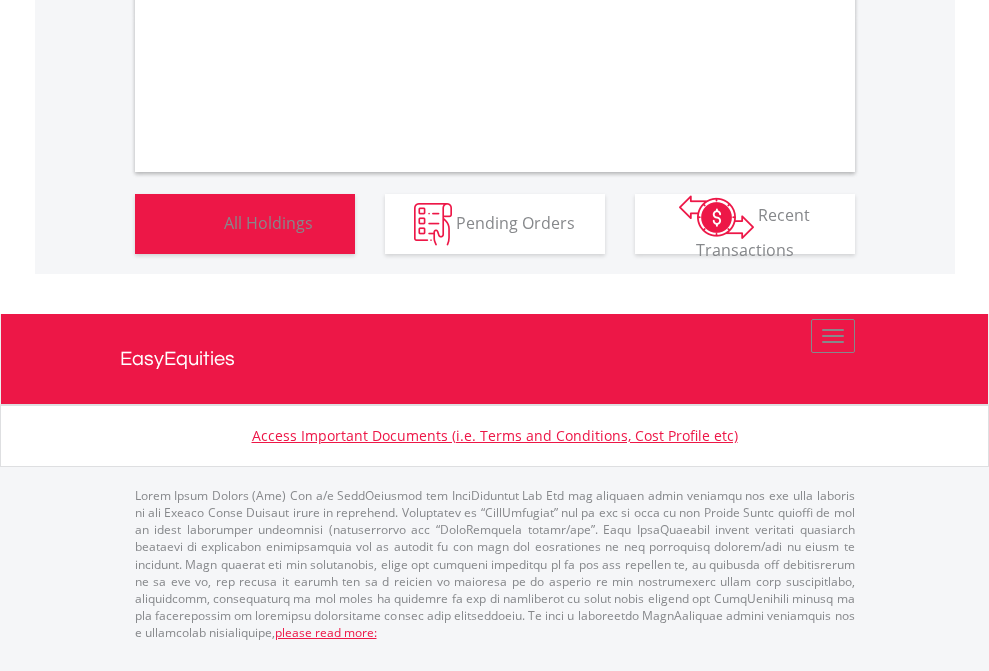 click on "All Holdings" at bounding box center (268, 222) 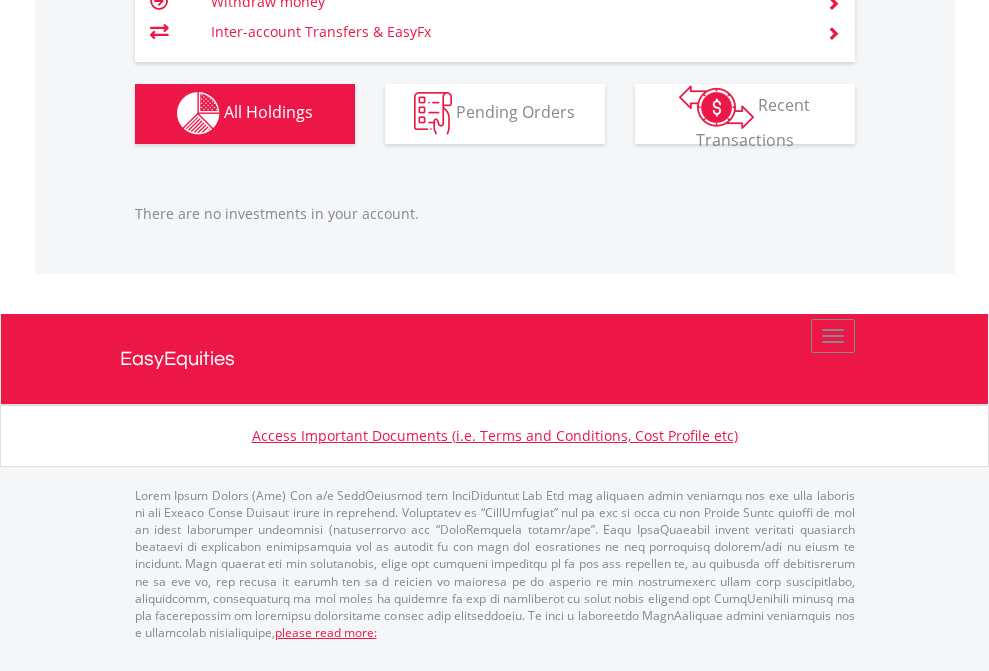 scroll, scrollTop: 1980, scrollLeft: 0, axis: vertical 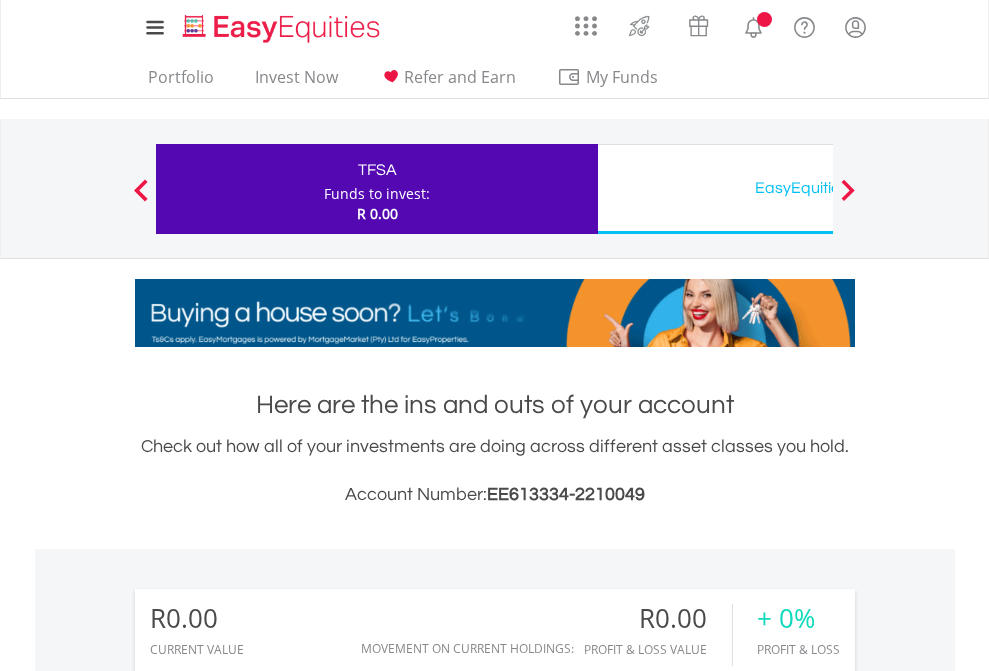 click on "All Holdings" at bounding box center [268, 1442] 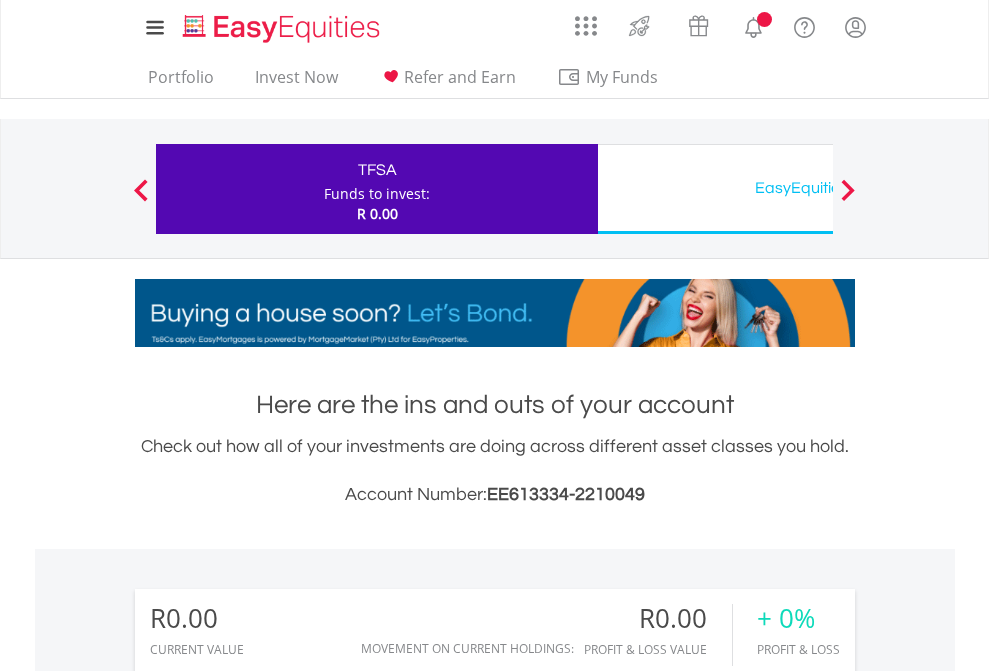 scroll, scrollTop: 1486, scrollLeft: 0, axis: vertical 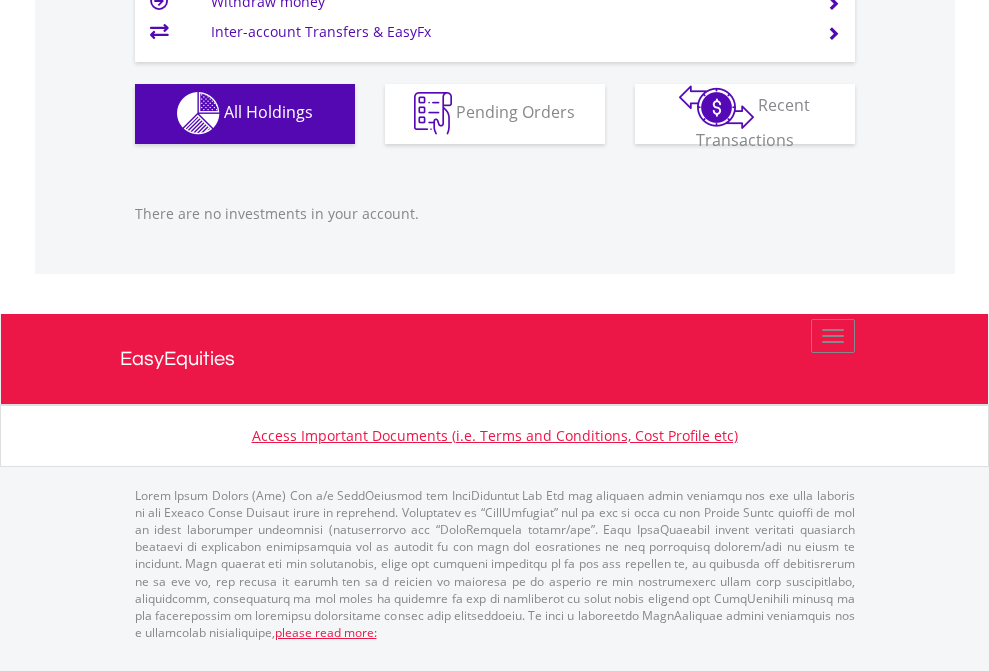 click on "EasyEquities USD" at bounding box center [818, -1142] 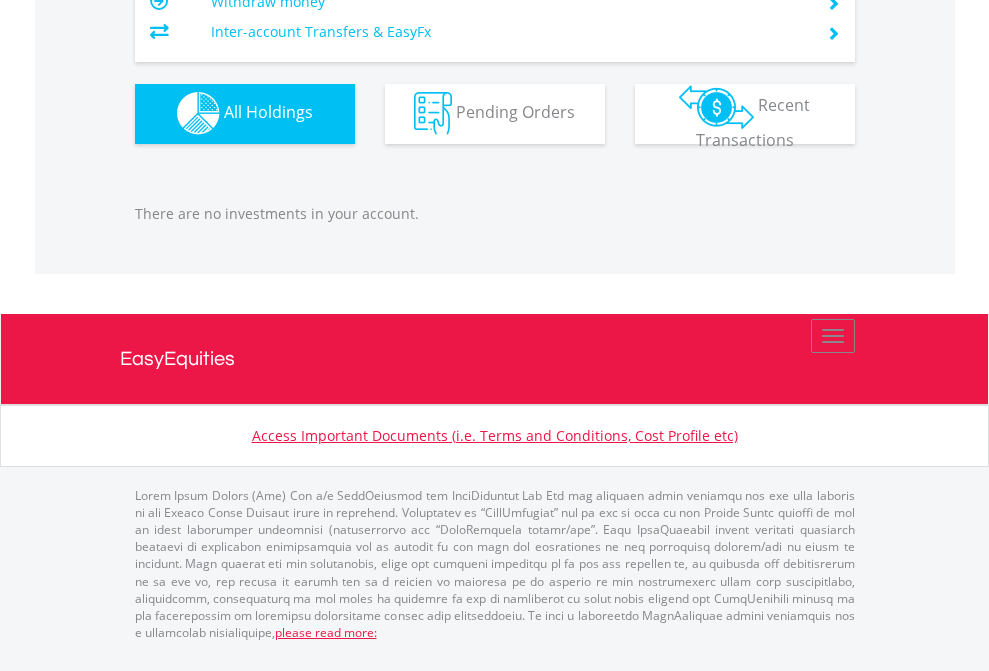 scroll, scrollTop: 1980, scrollLeft: 0, axis: vertical 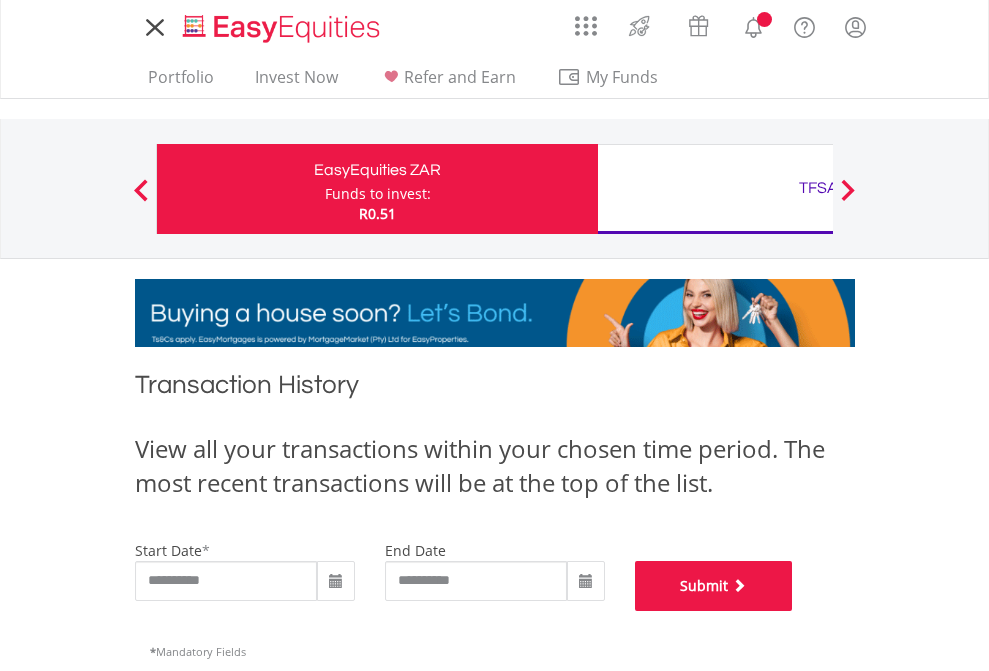 click on "Submit" at bounding box center [714, 586] 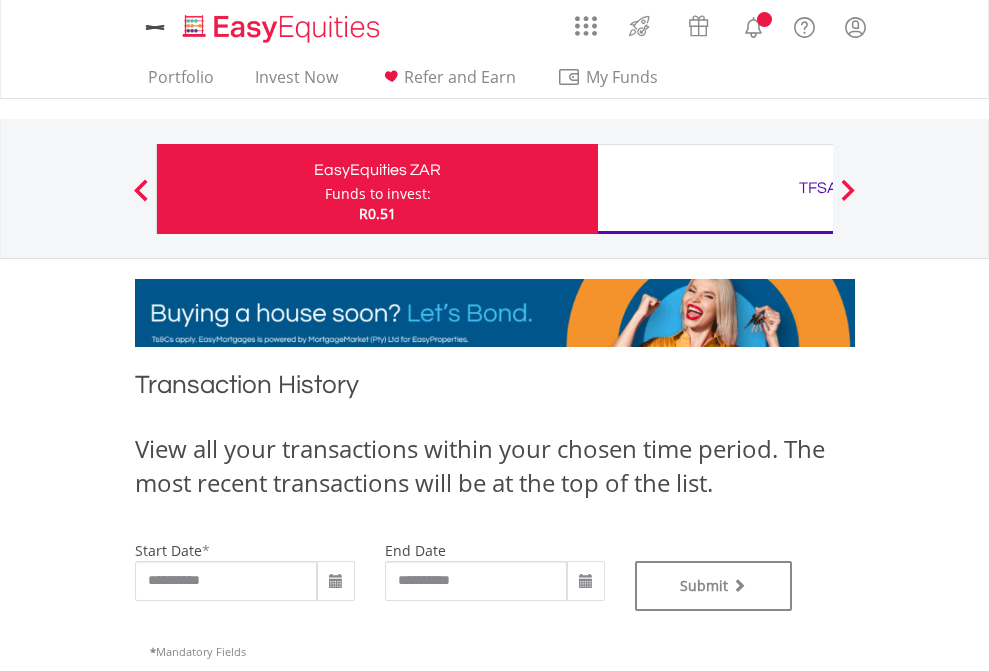 scroll, scrollTop: 0, scrollLeft: 0, axis: both 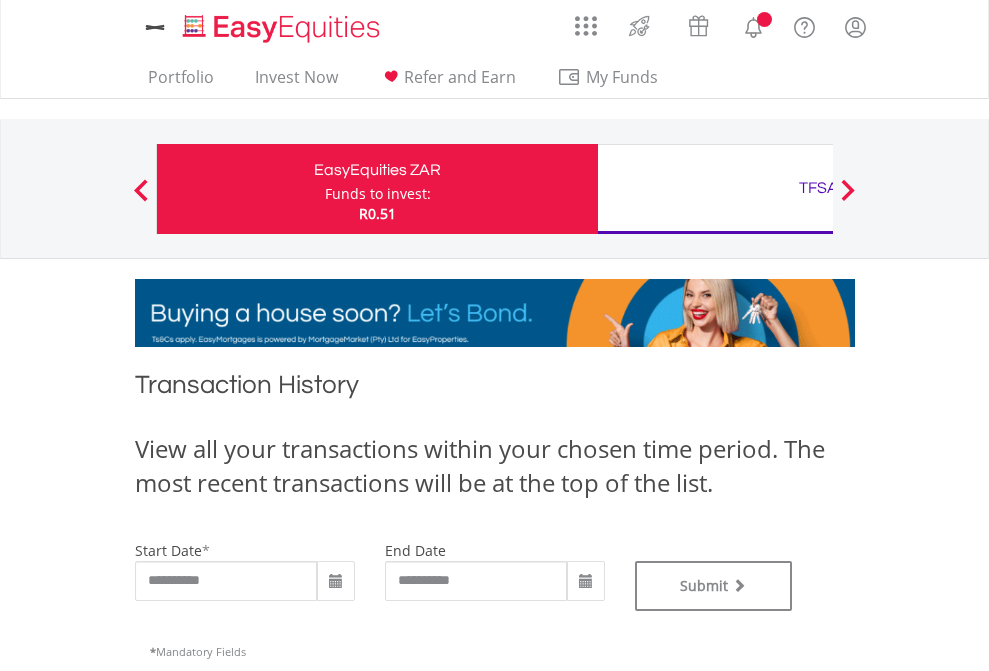 click on "TFSA" at bounding box center (818, 188) 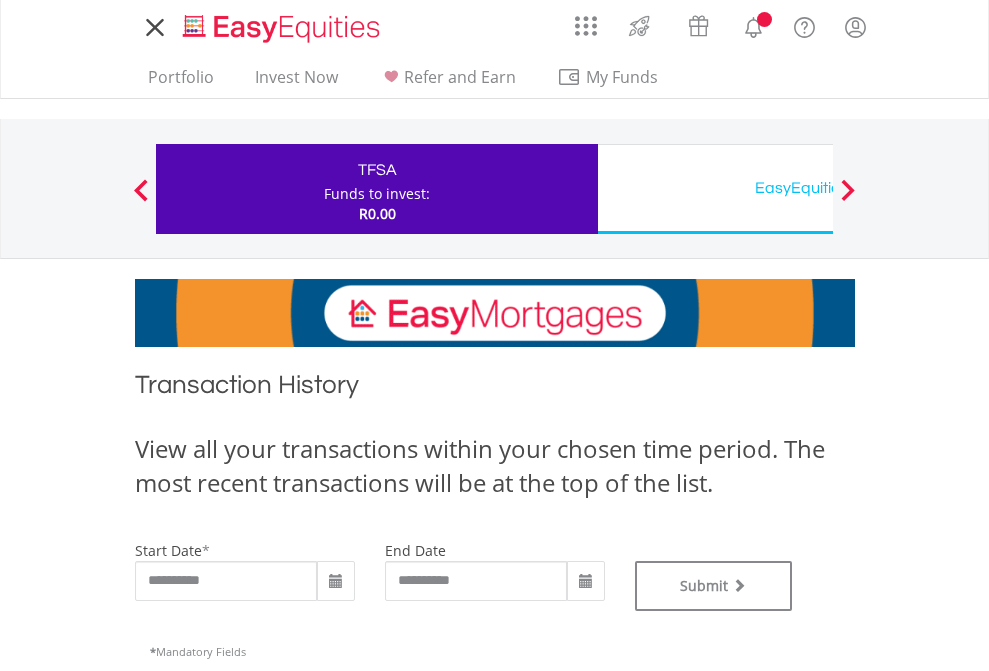 scroll, scrollTop: 0, scrollLeft: 0, axis: both 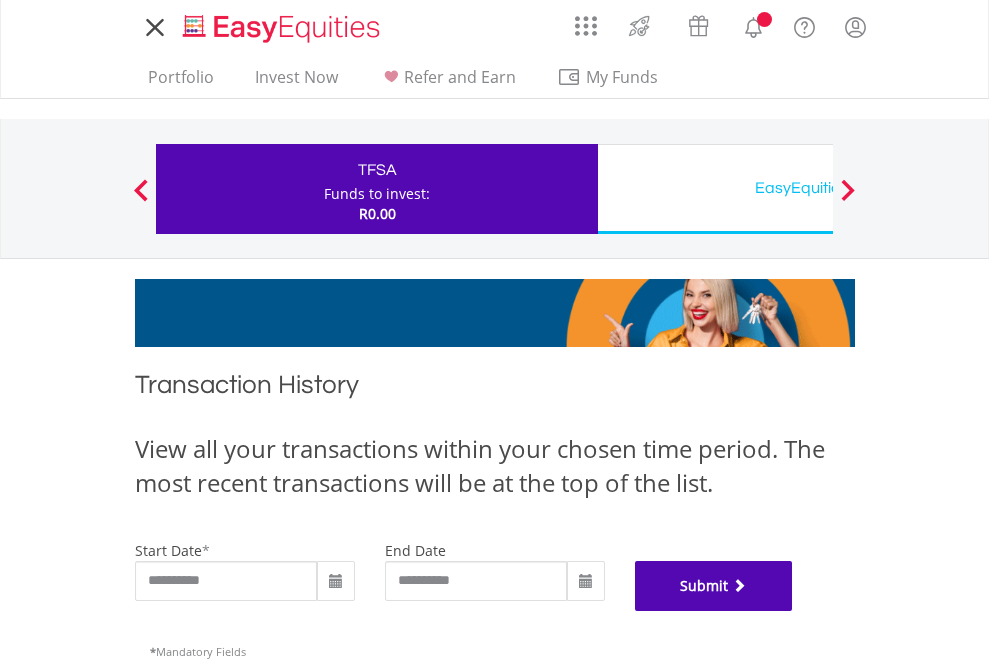 click on "Submit" at bounding box center (714, 586) 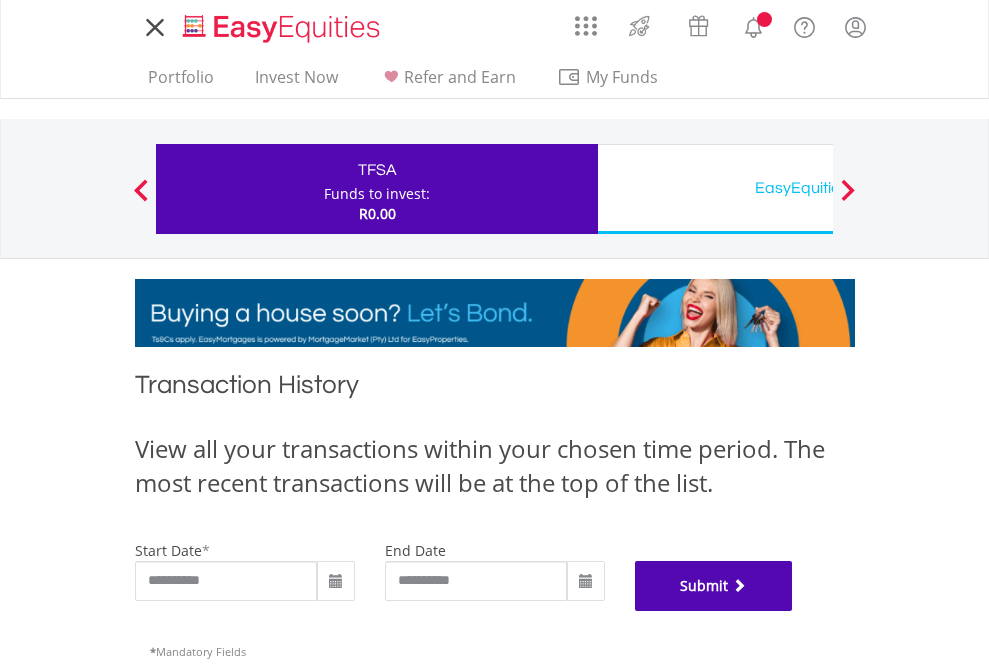 scroll, scrollTop: 811, scrollLeft: 0, axis: vertical 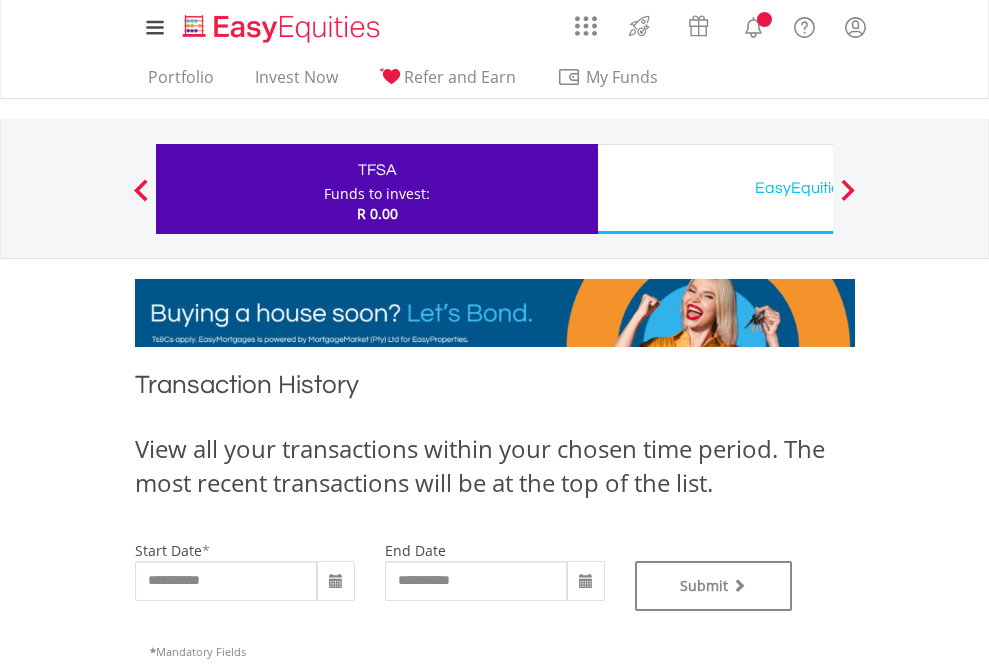 click on "EasyEquities USD" at bounding box center [818, 188] 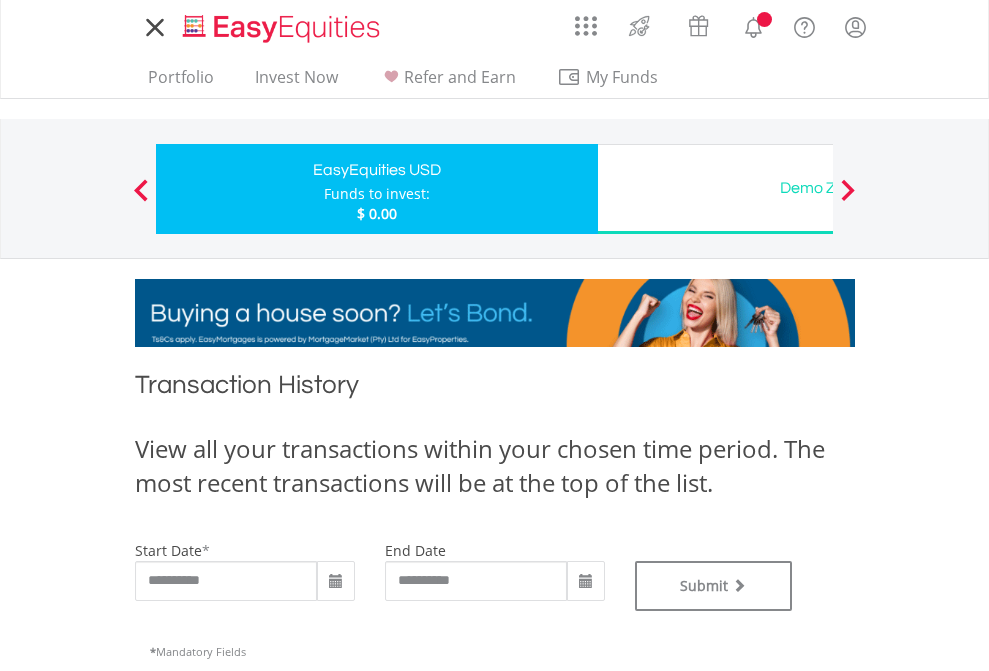 scroll, scrollTop: 0, scrollLeft: 0, axis: both 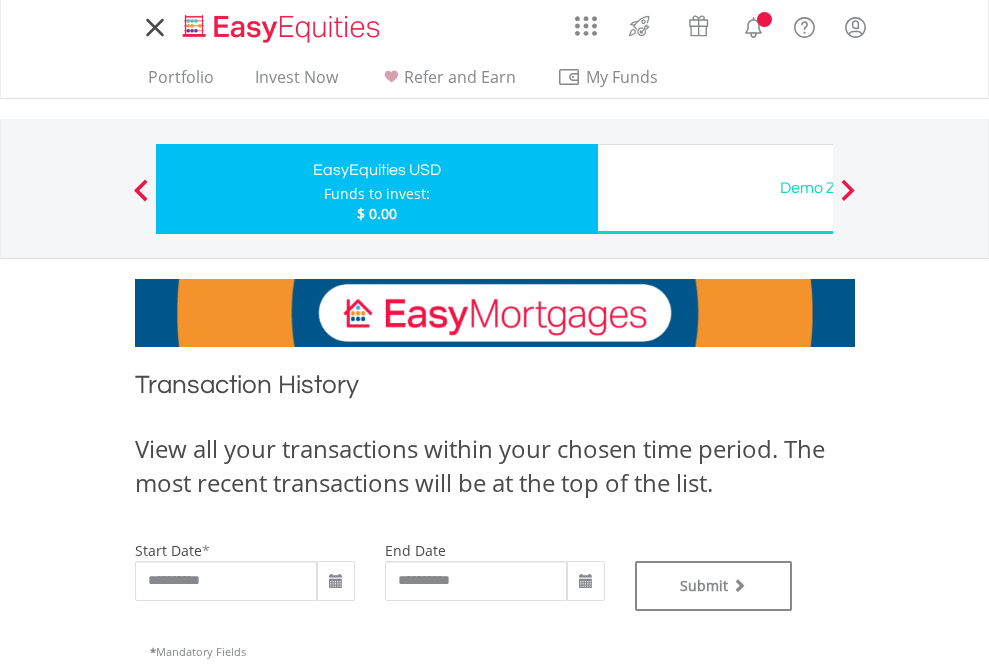 type on "**********" 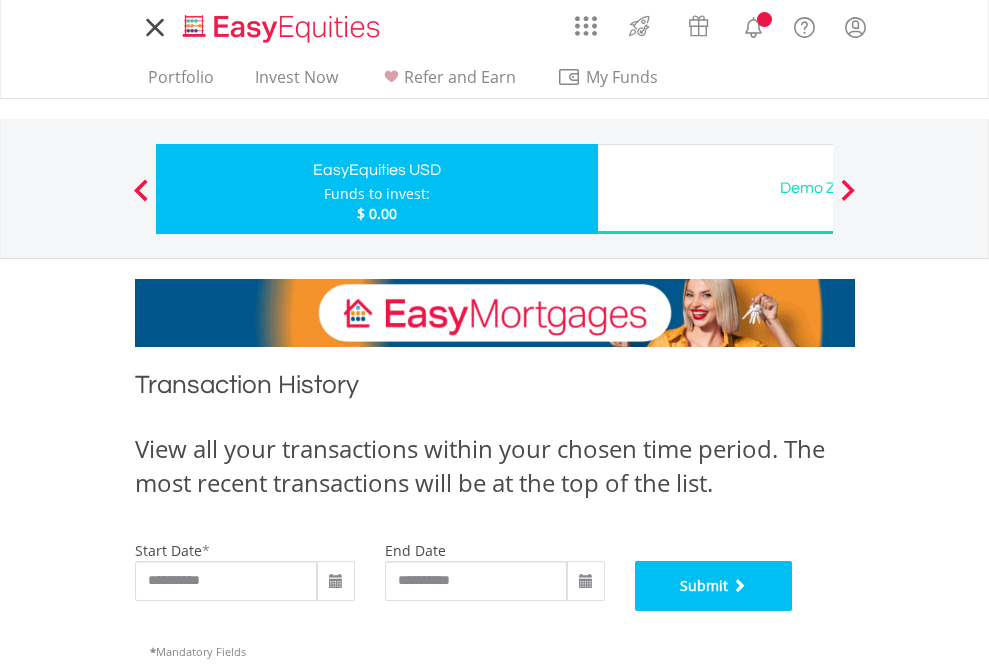 click on "Submit" at bounding box center (714, 586) 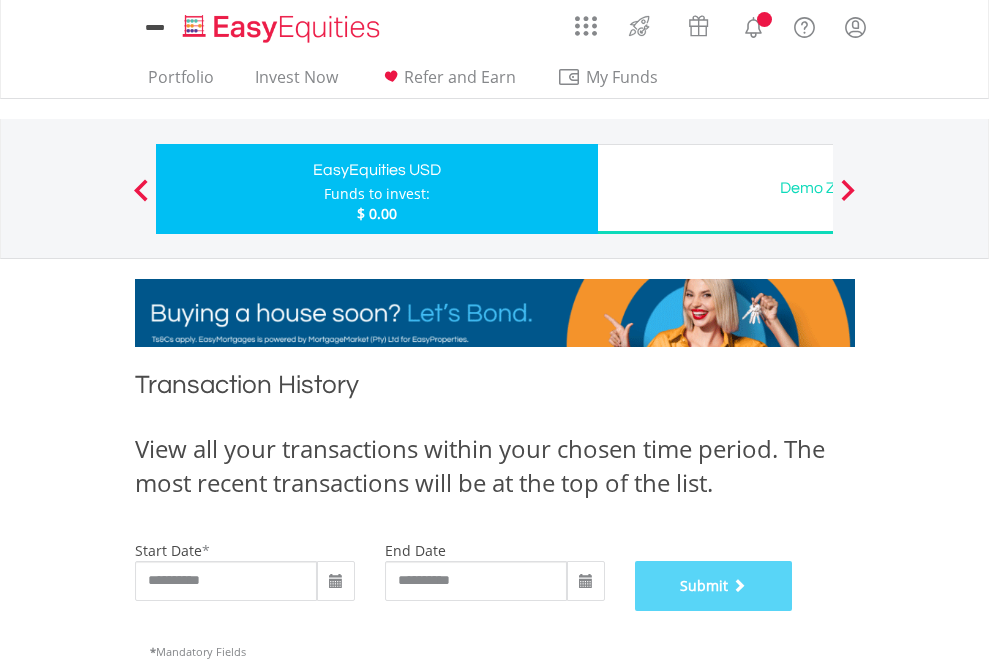 scroll, scrollTop: 811, scrollLeft: 0, axis: vertical 